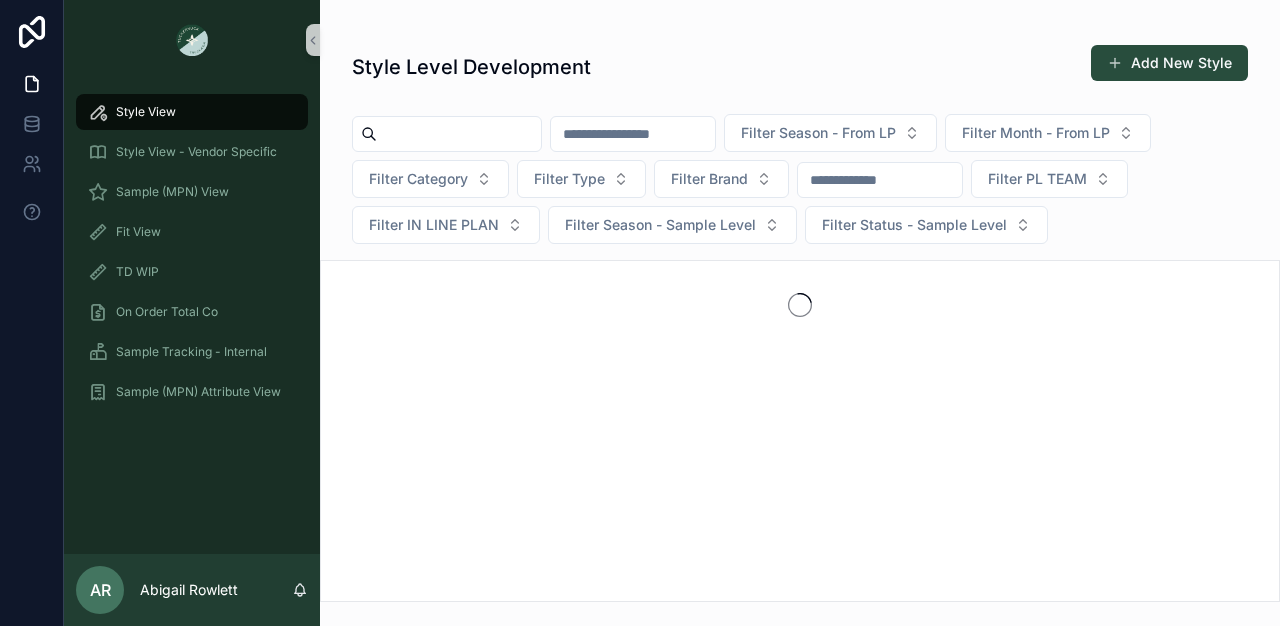 scroll, scrollTop: 0, scrollLeft: 0, axis: both 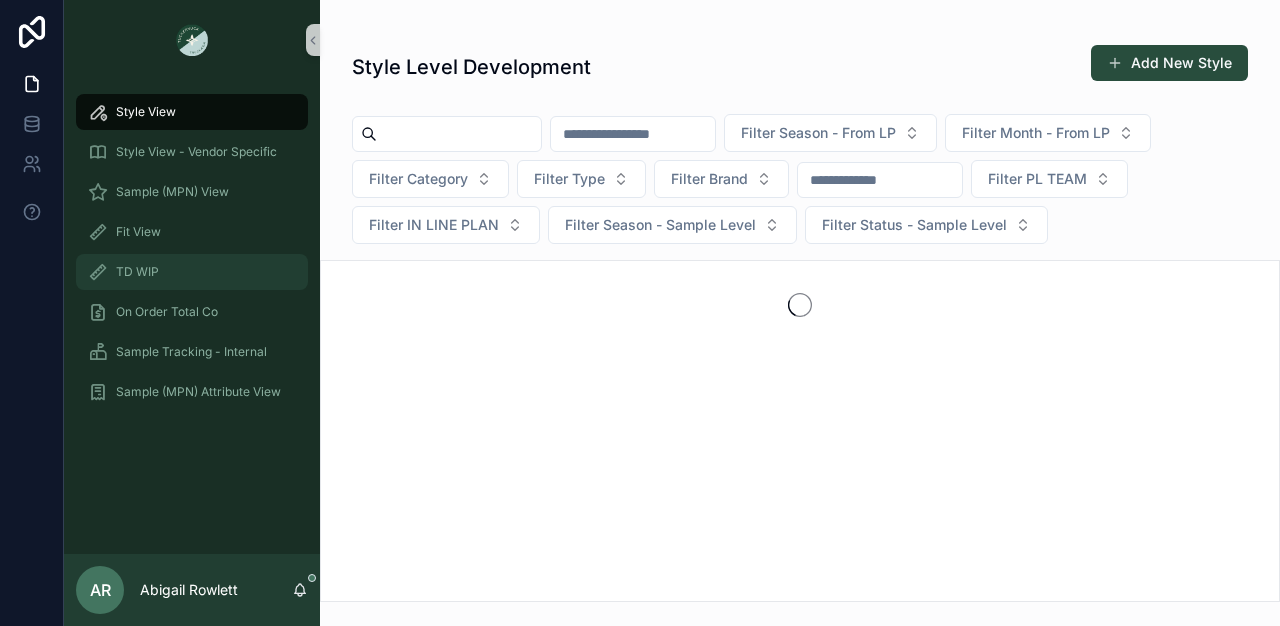 click at bounding box center [98, 272] 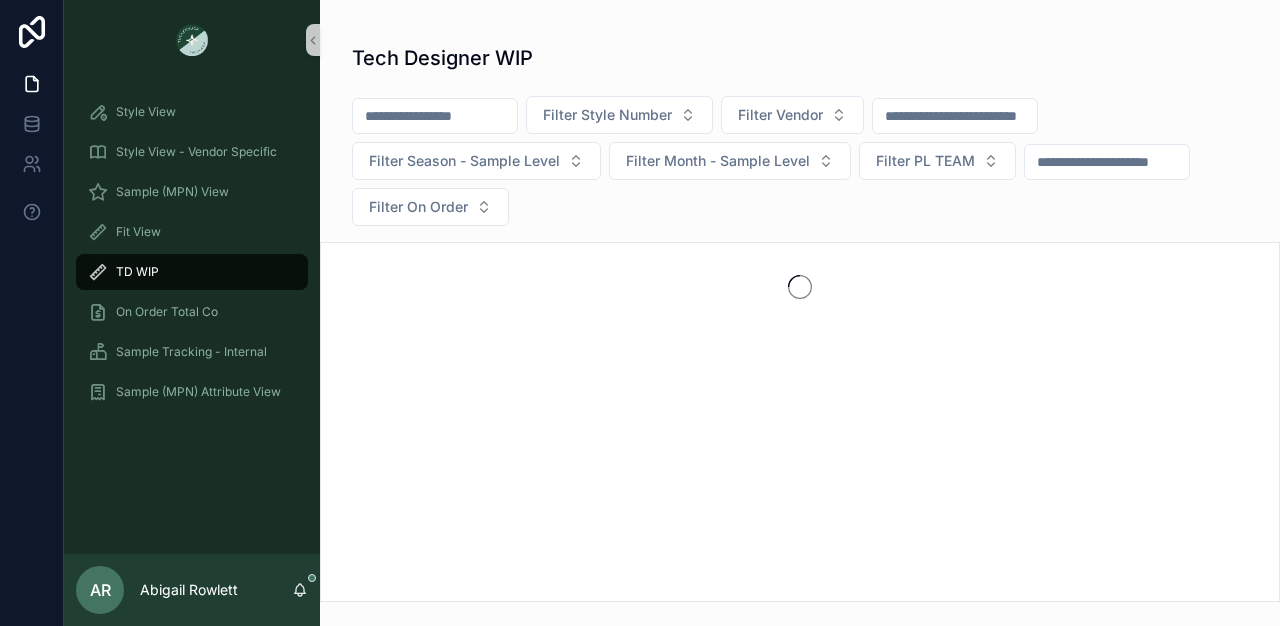 click at bounding box center (98, 272) 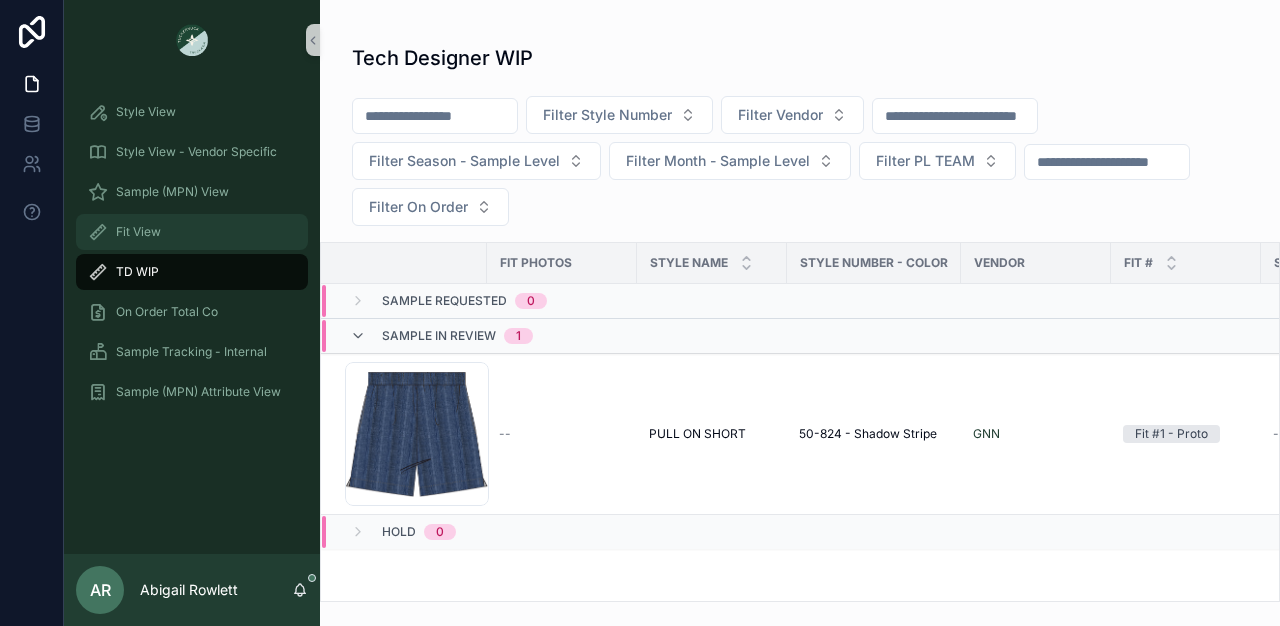 click on "Fit View" at bounding box center [192, 232] 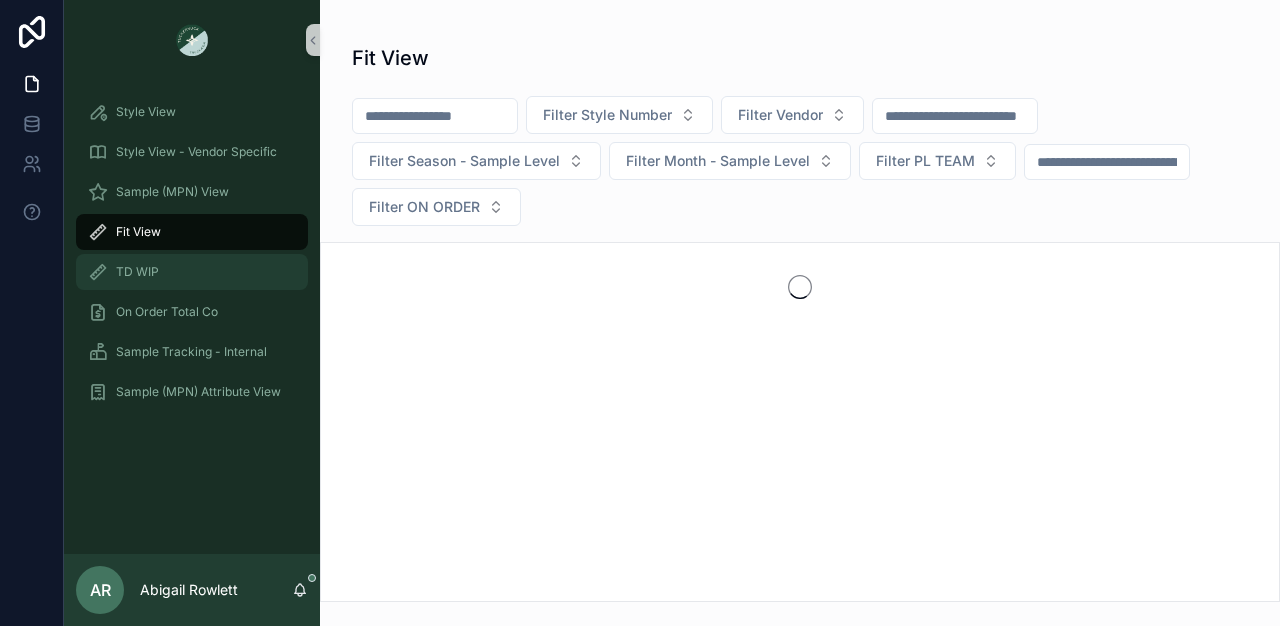 click on "TD WIP" at bounding box center (192, 272) 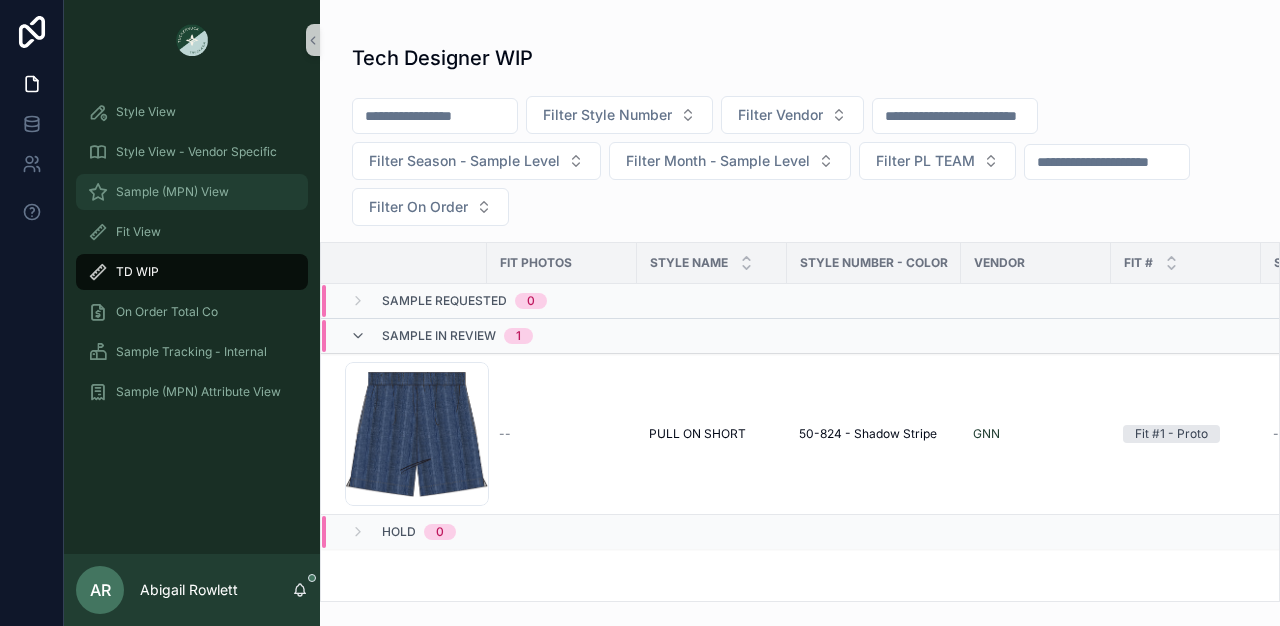 click on "Sample (MPN) View" at bounding box center (172, 192) 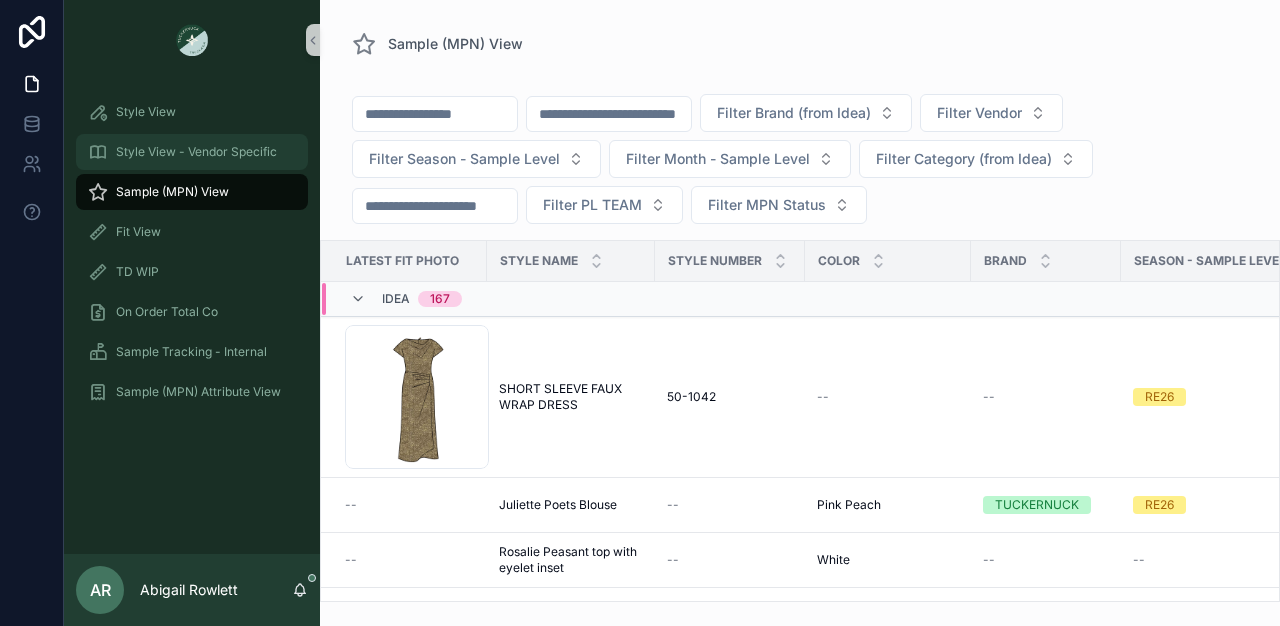 click on "Style View - Vendor Specific" at bounding box center [196, 152] 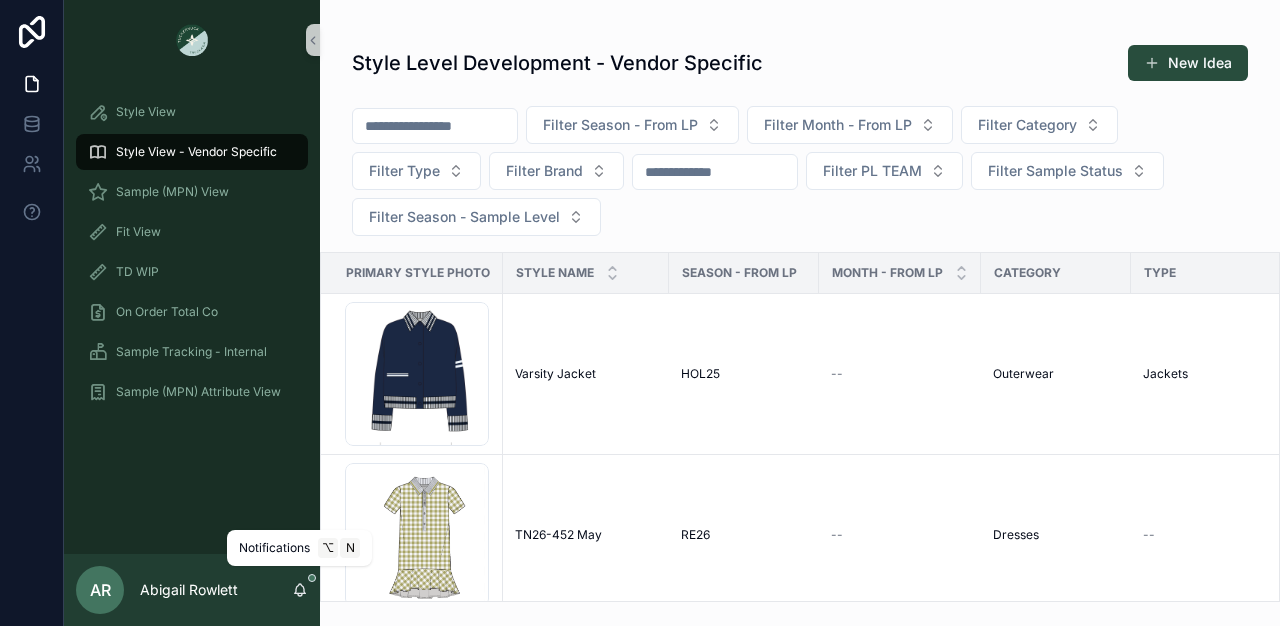 click 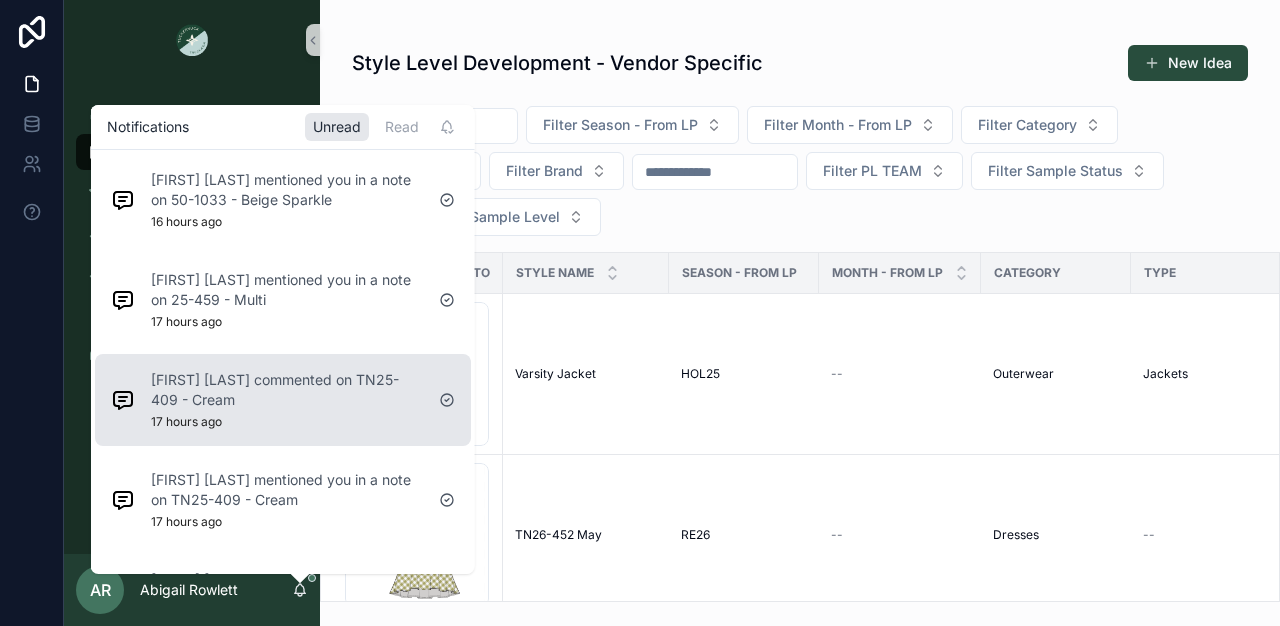 scroll, scrollTop: 23, scrollLeft: 0, axis: vertical 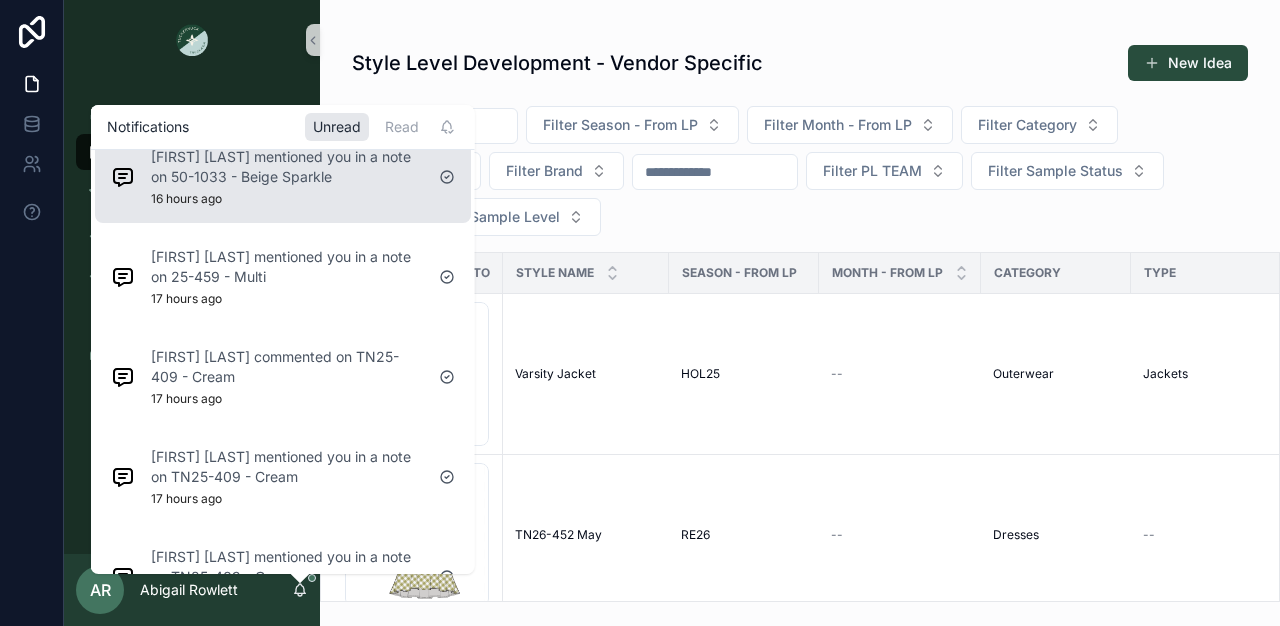 click on "[FIRST] [LAST] mentioned you in a note on 50-1033 - Beige Sparkle 16 hours ago" at bounding box center (287, 177) 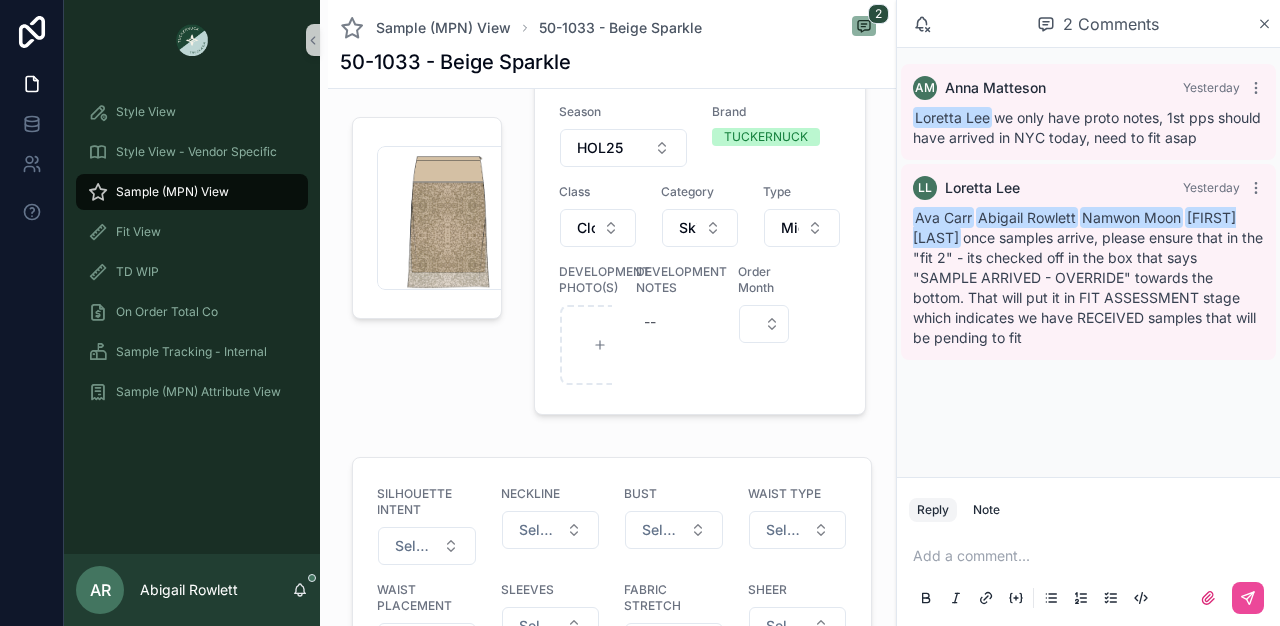 scroll, scrollTop: 1028, scrollLeft: 0, axis: vertical 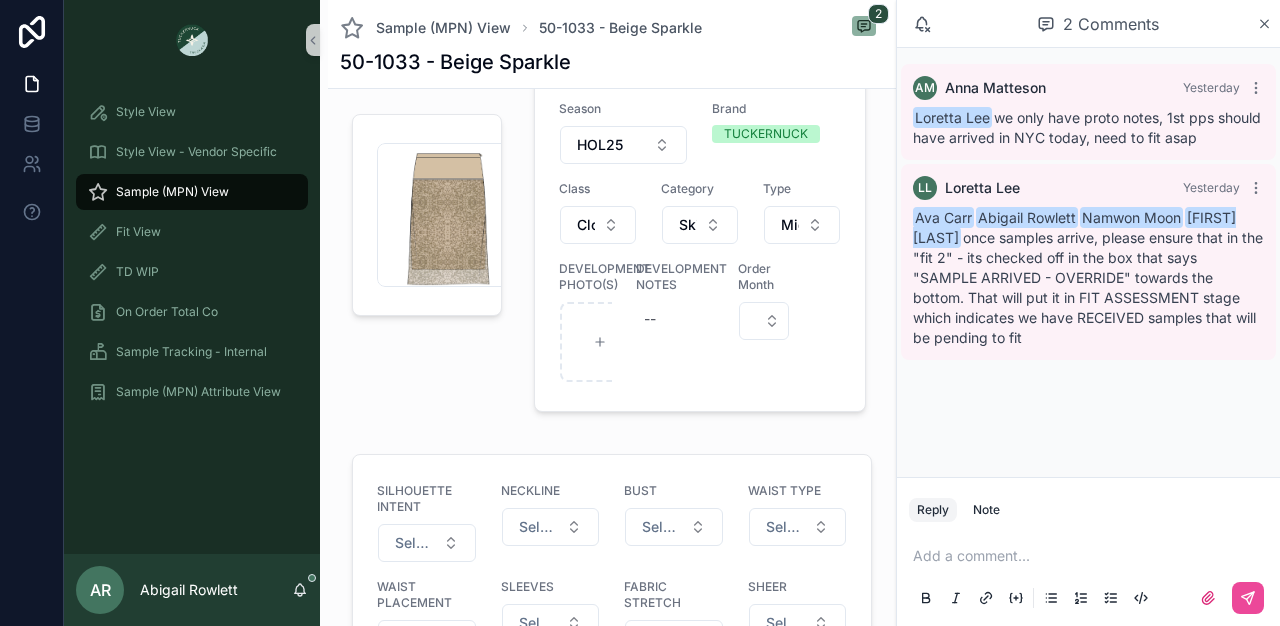 click on "Sample (MPN) View" at bounding box center (192, 192) 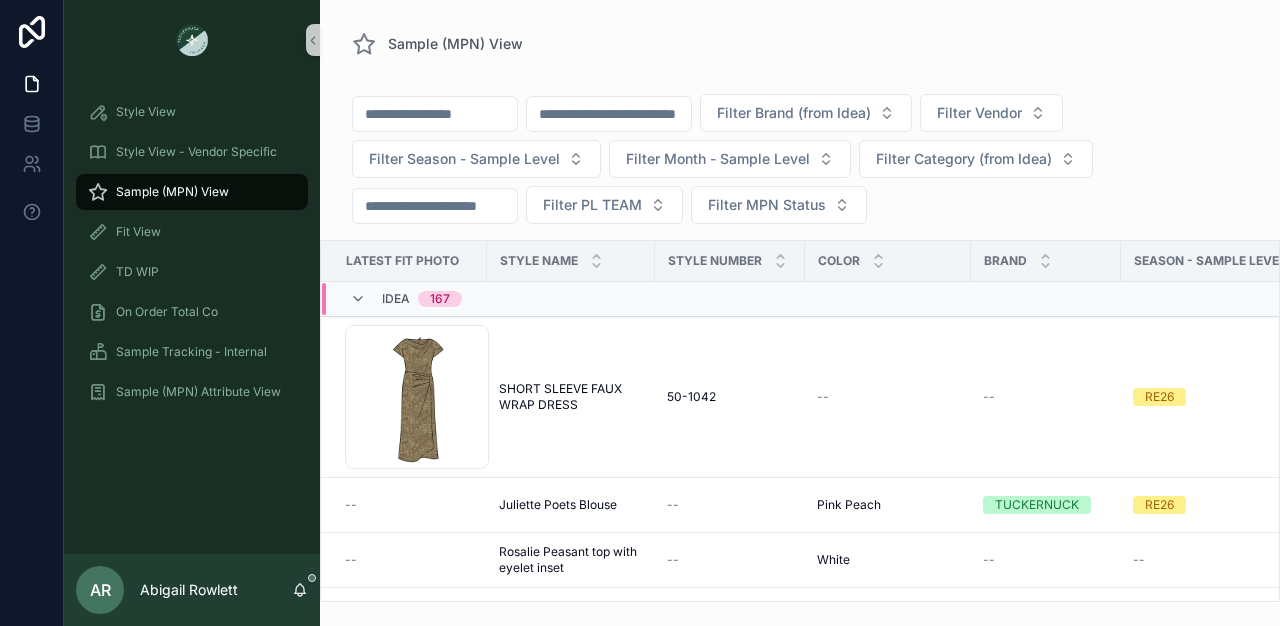 scroll, scrollTop: 0, scrollLeft: 0, axis: both 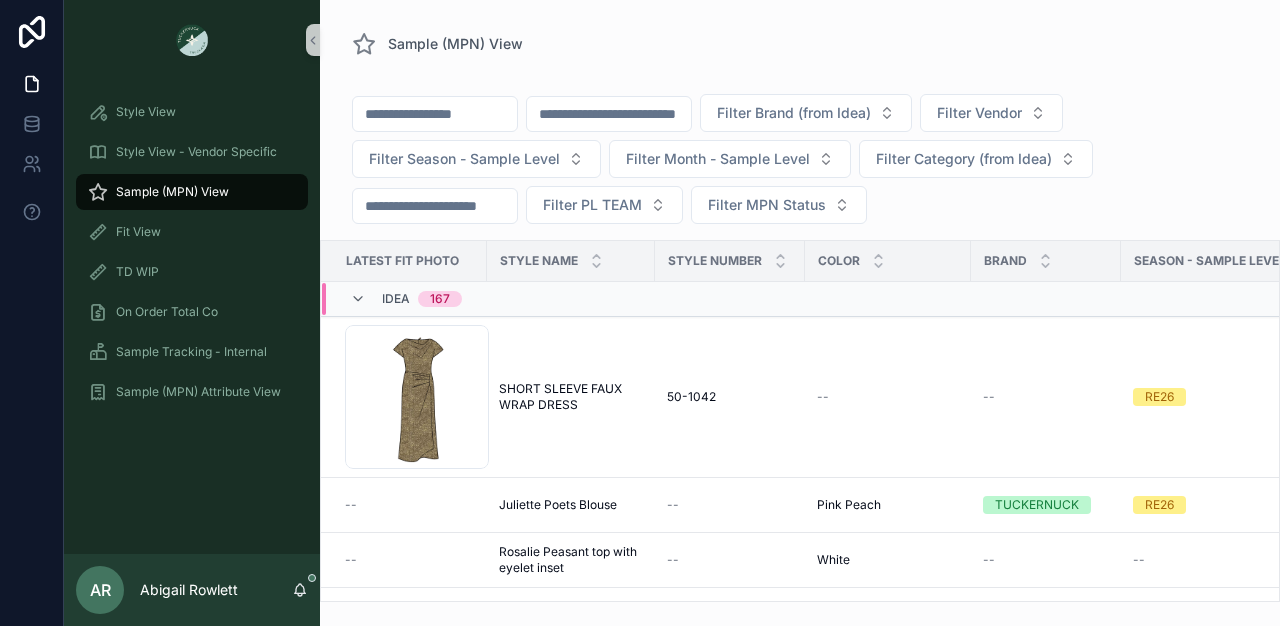 click on "AR [FIRST] [LAST]" at bounding box center [192, 590] 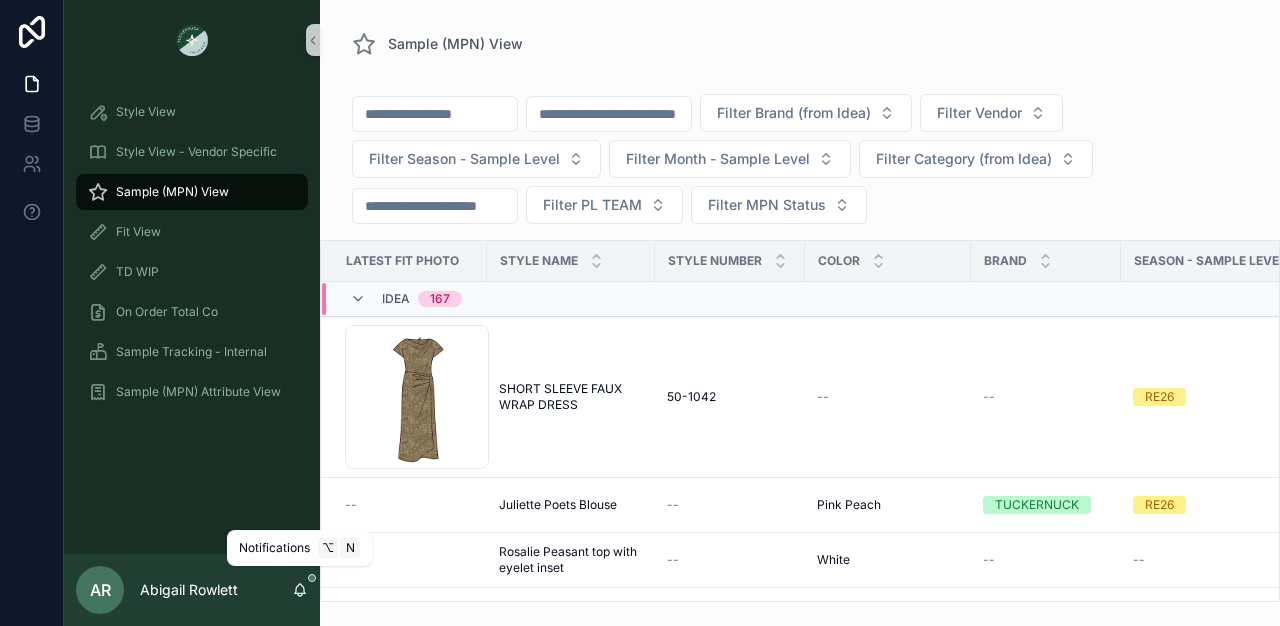 click 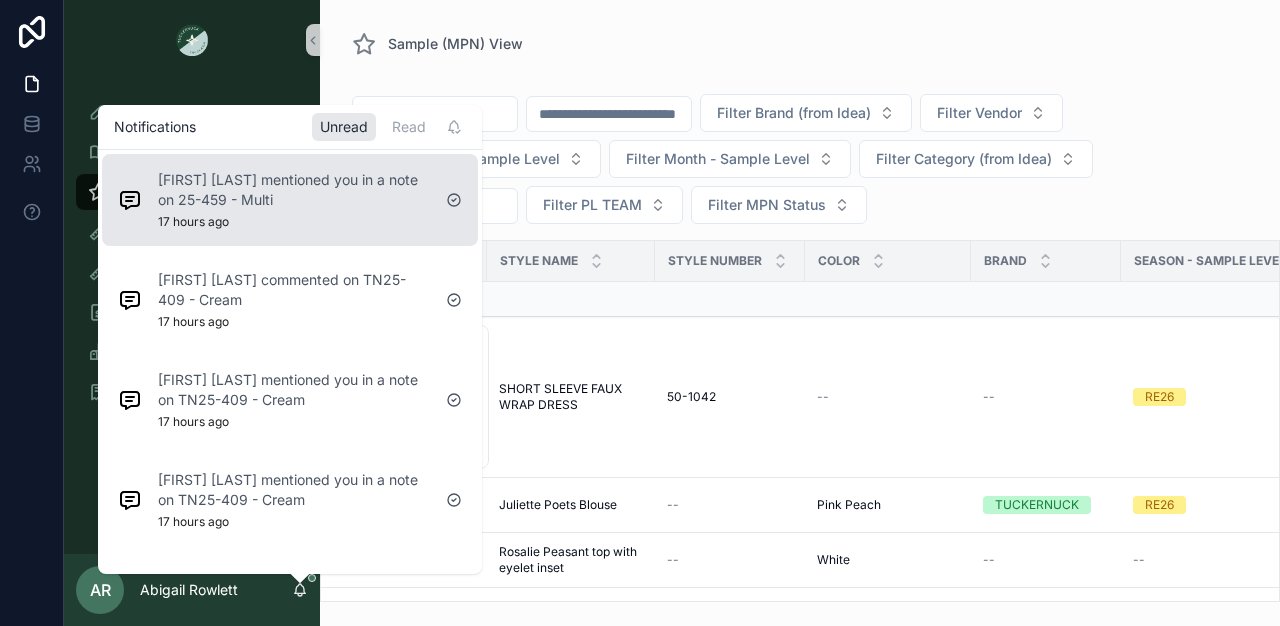 click on "[FIRST] [LAST] mentioned you in a note on 25-459 - Multi 17 hours ago" at bounding box center (294, 200) 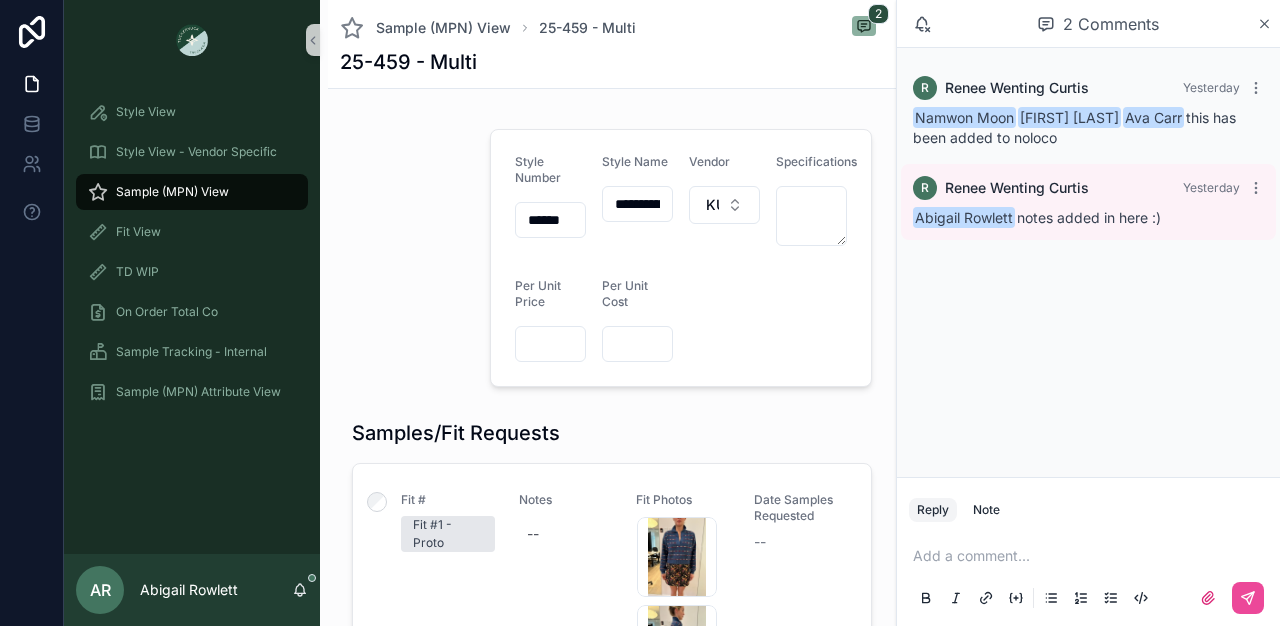 scroll, scrollTop: 30, scrollLeft: 0, axis: vertical 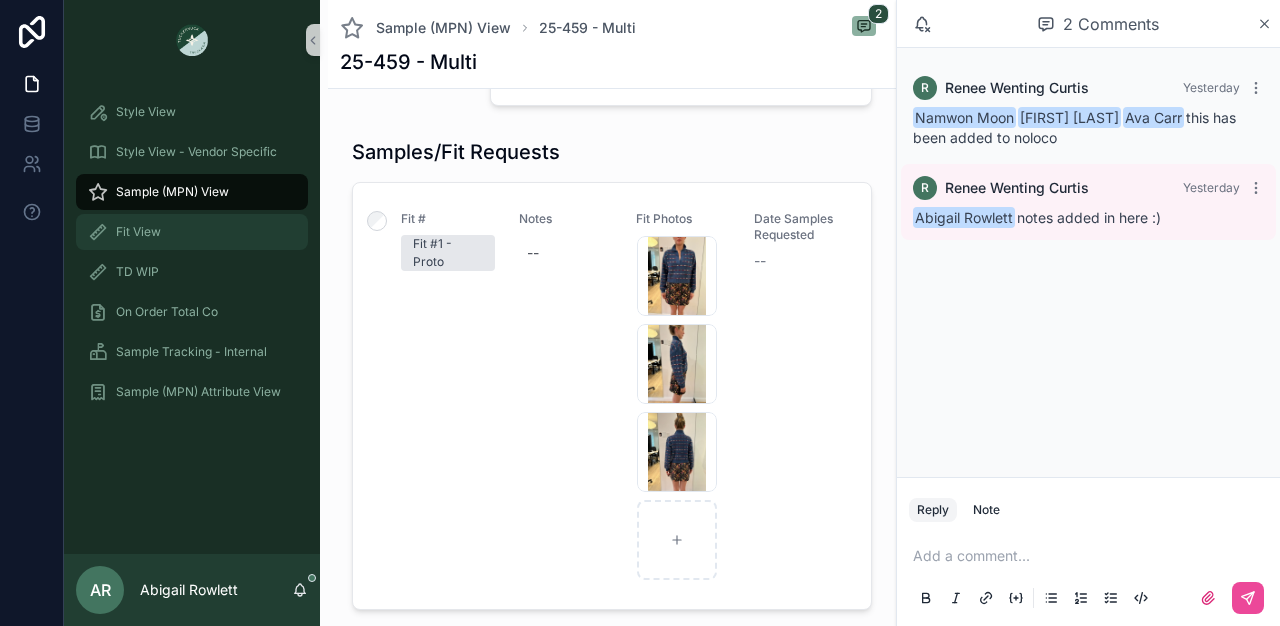 click on "Fit View" at bounding box center (192, 232) 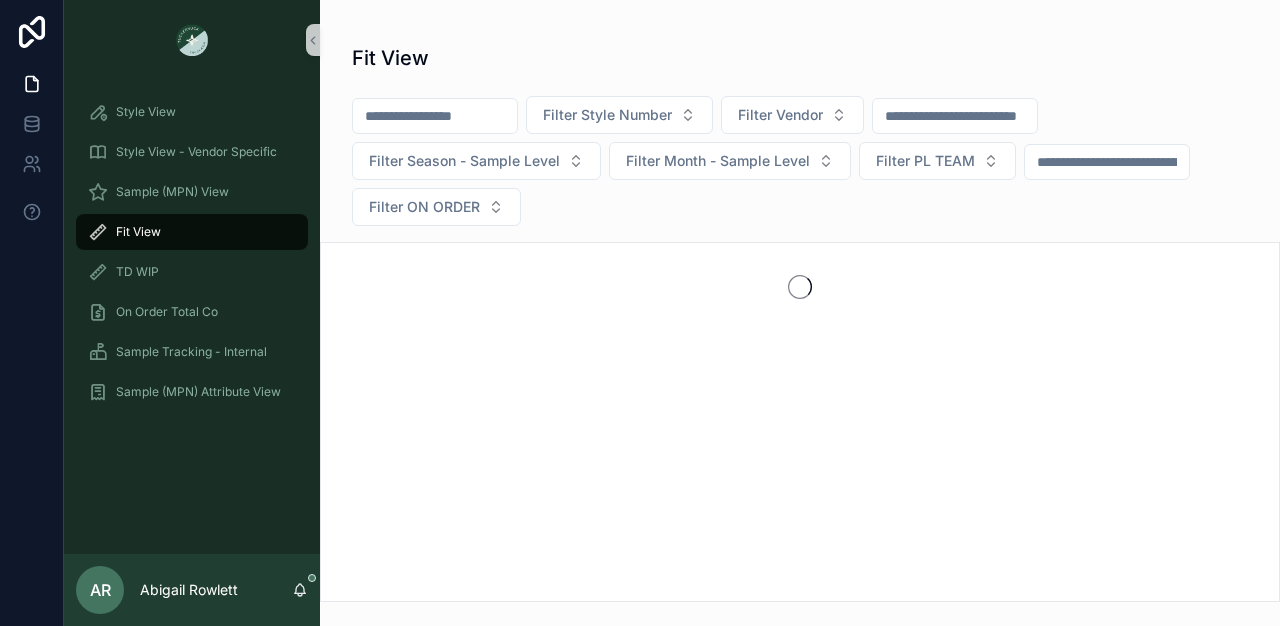 scroll, scrollTop: 0, scrollLeft: 0, axis: both 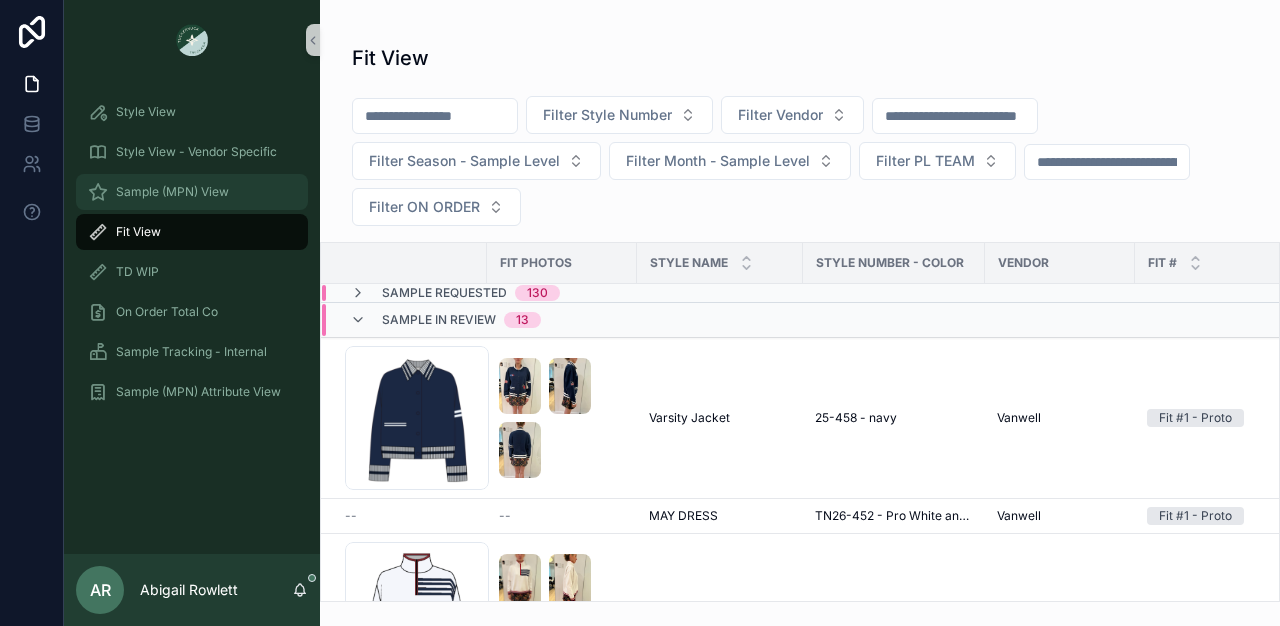 click on "Sample (MPN) View" at bounding box center (192, 192) 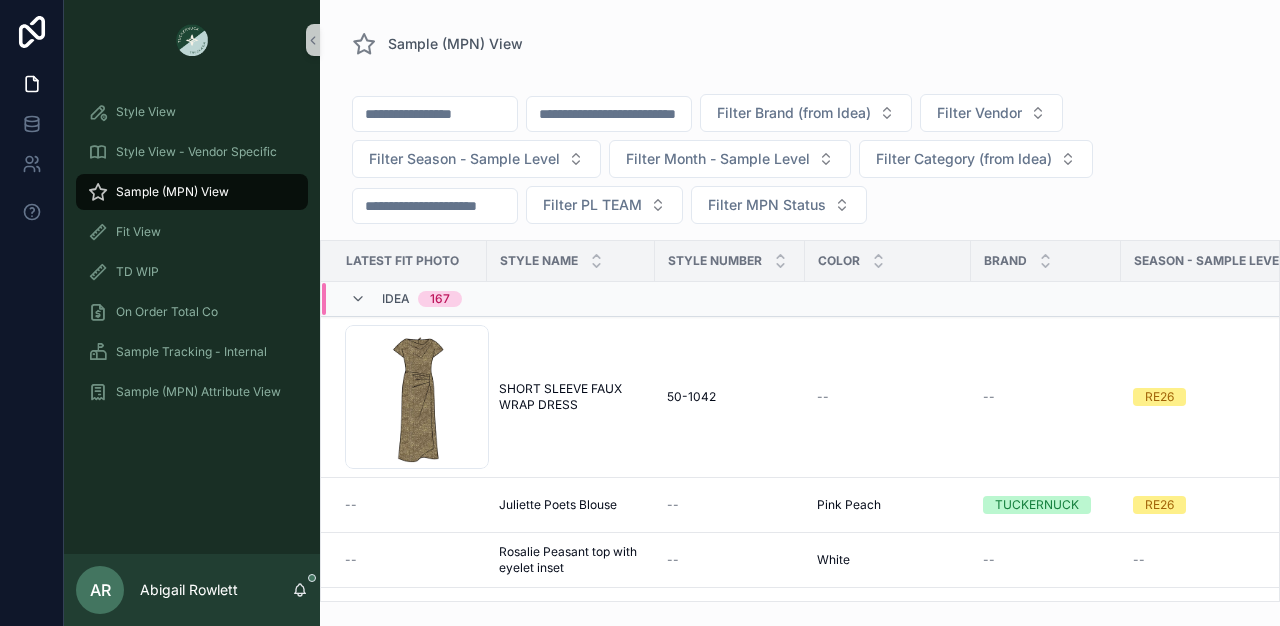 click 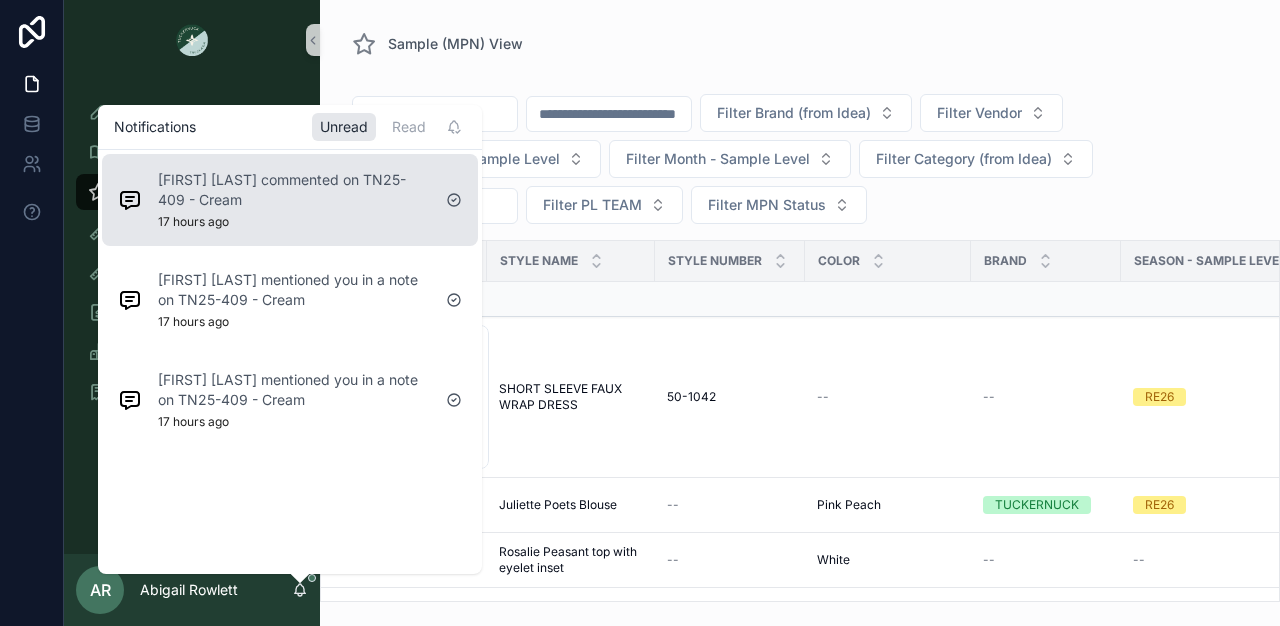 click on "[FIRST] [LAST] commented on TN25-409 - Cream 17 hours ago" at bounding box center [294, 200] 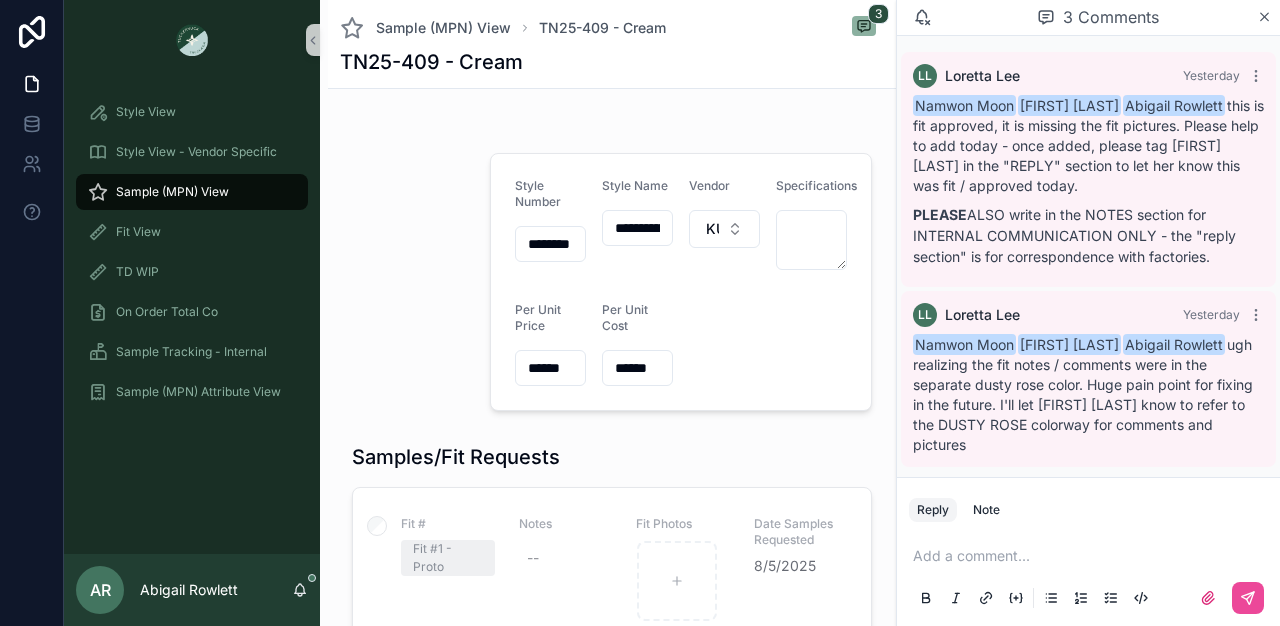scroll, scrollTop: 148, scrollLeft: 0, axis: vertical 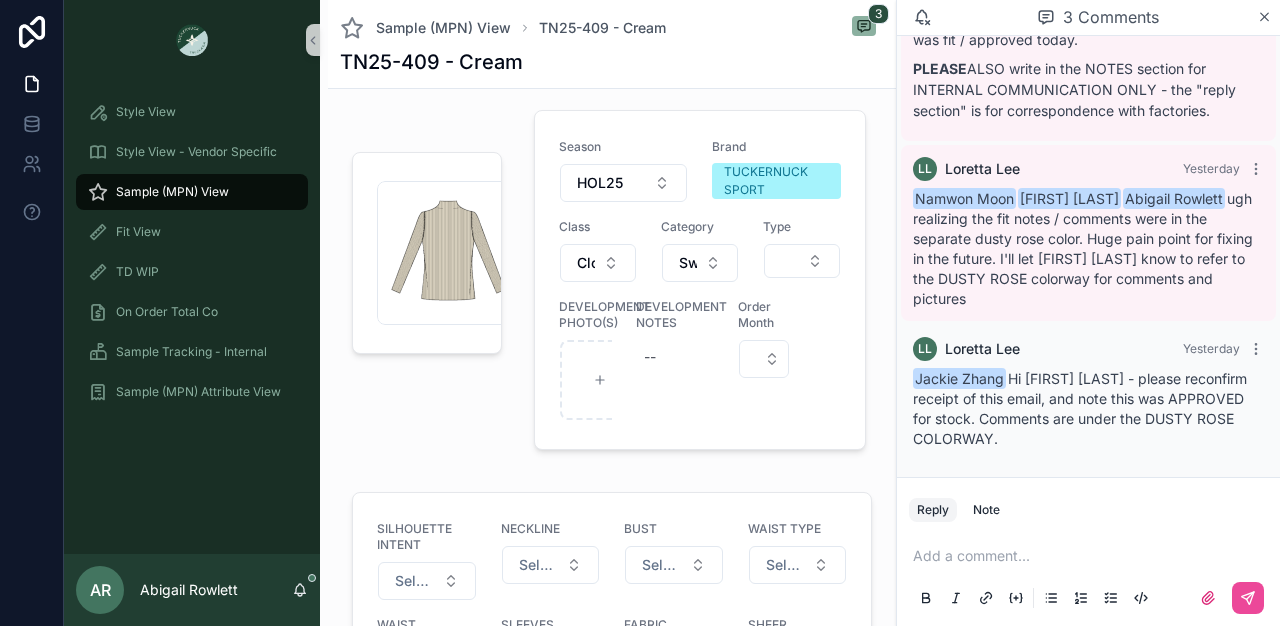 click on "AR [FIRST] [LAST]" at bounding box center [192, 590] 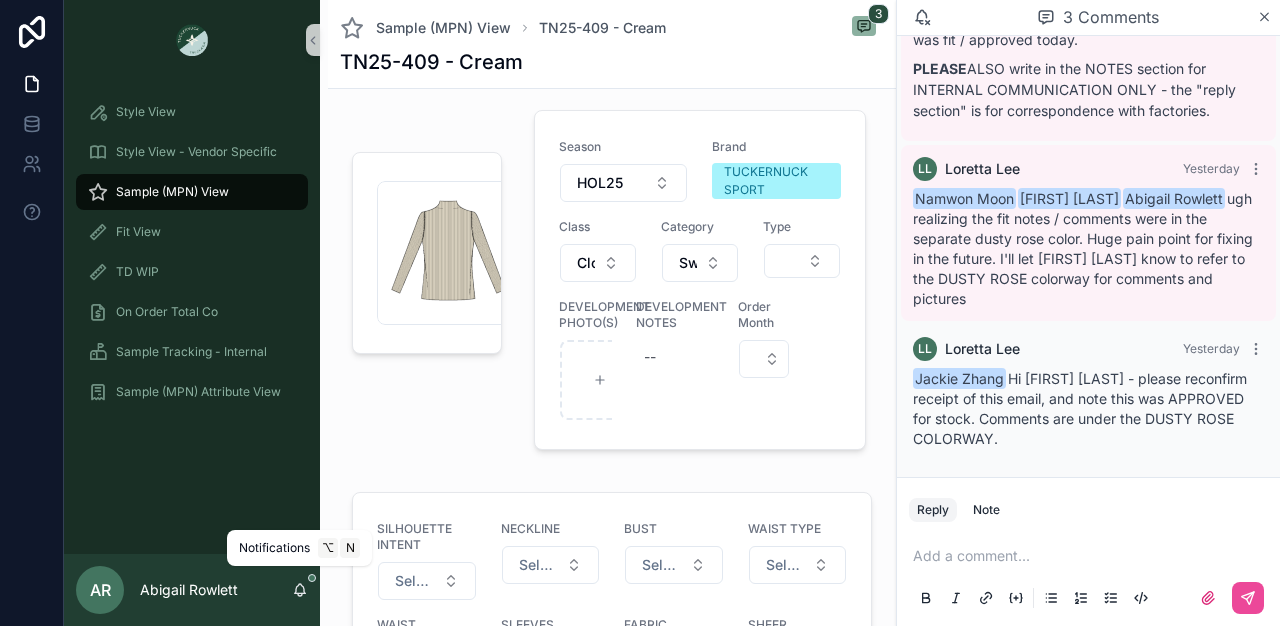 click 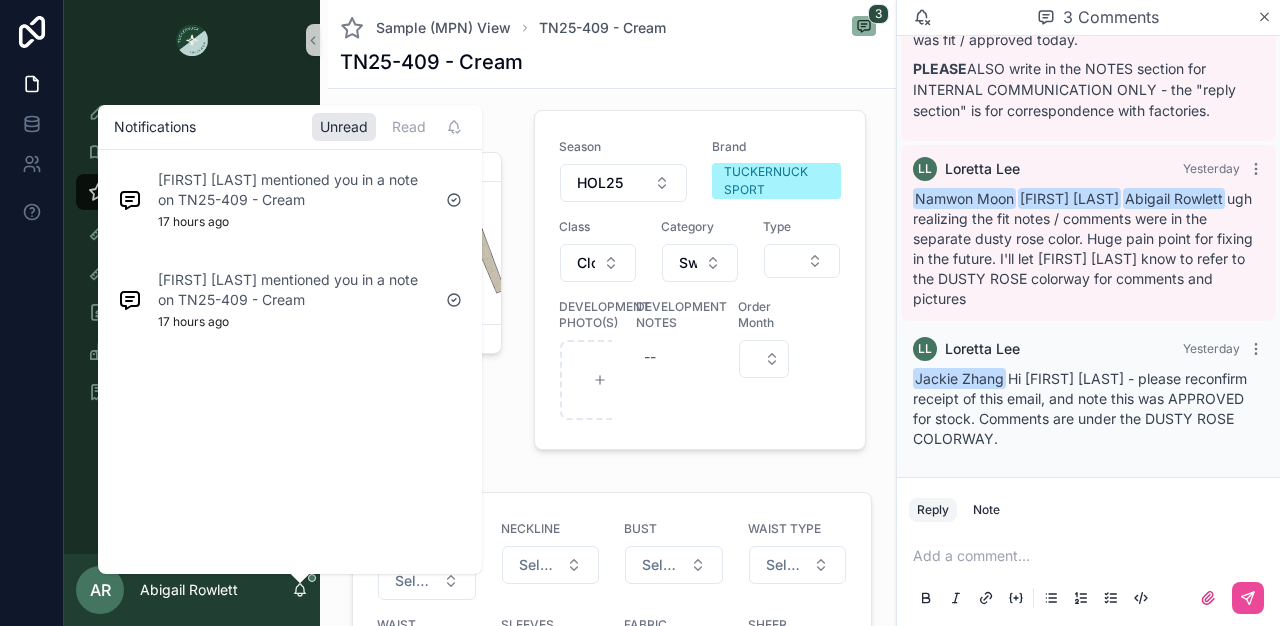click 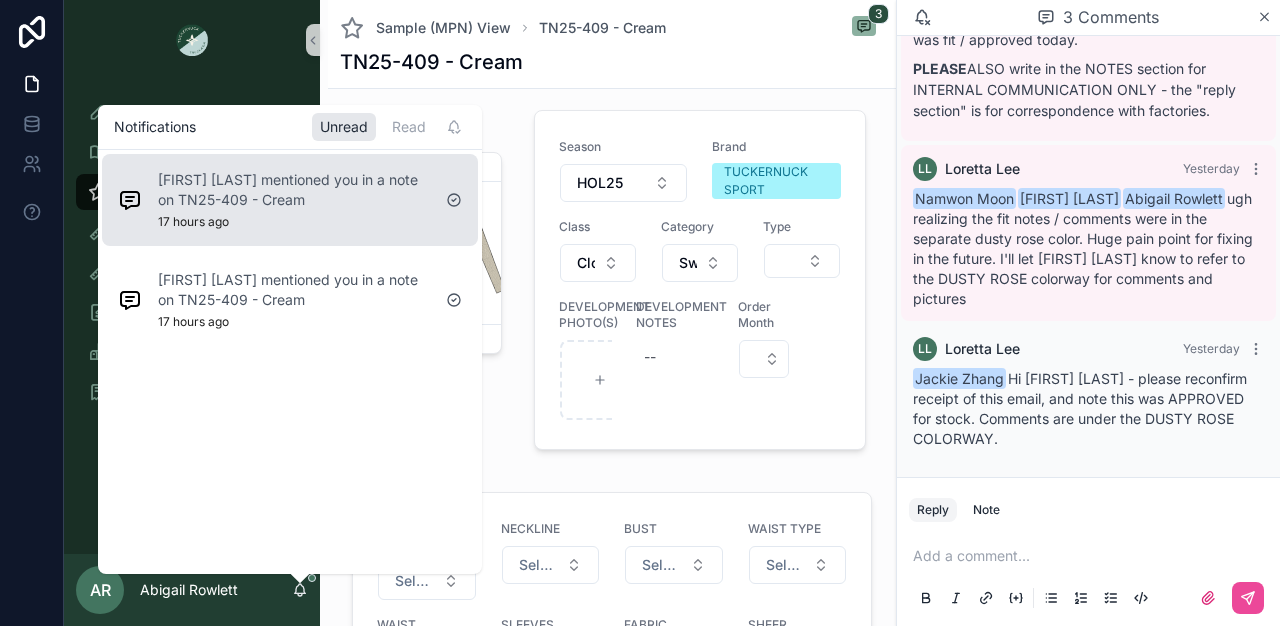 click on "[FIRST] [LAST] mentioned you in a note on TN25-409 - Cream 17 hours ago" at bounding box center (274, 200) 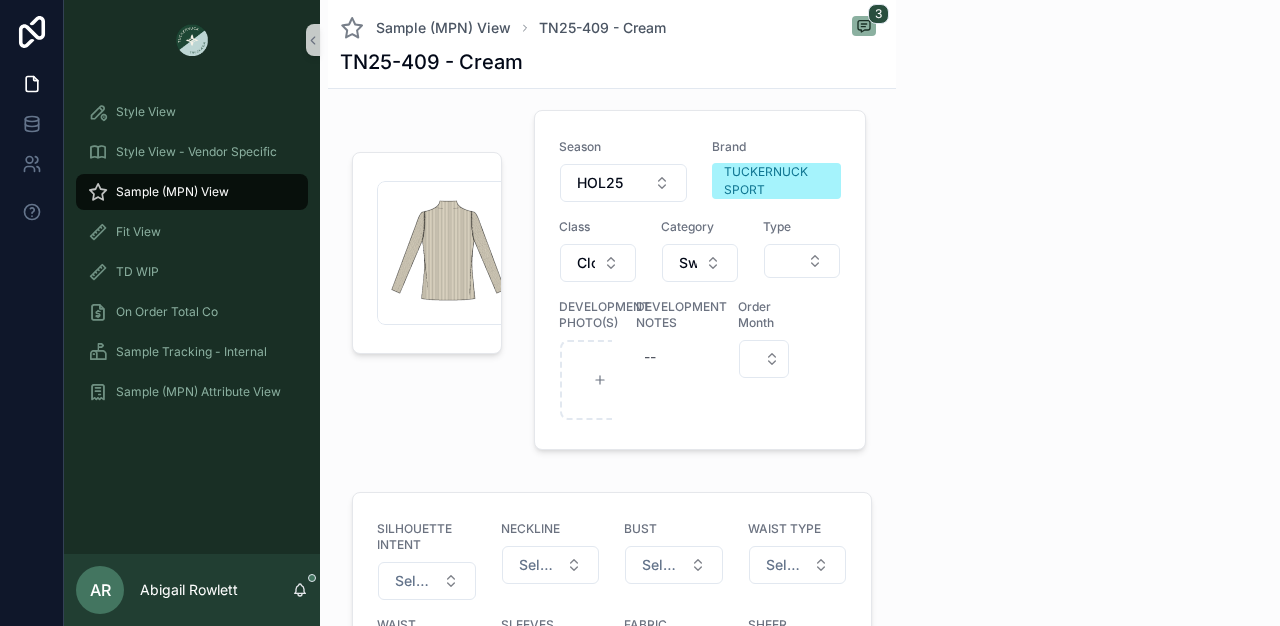 scroll, scrollTop: 0, scrollLeft: 0, axis: both 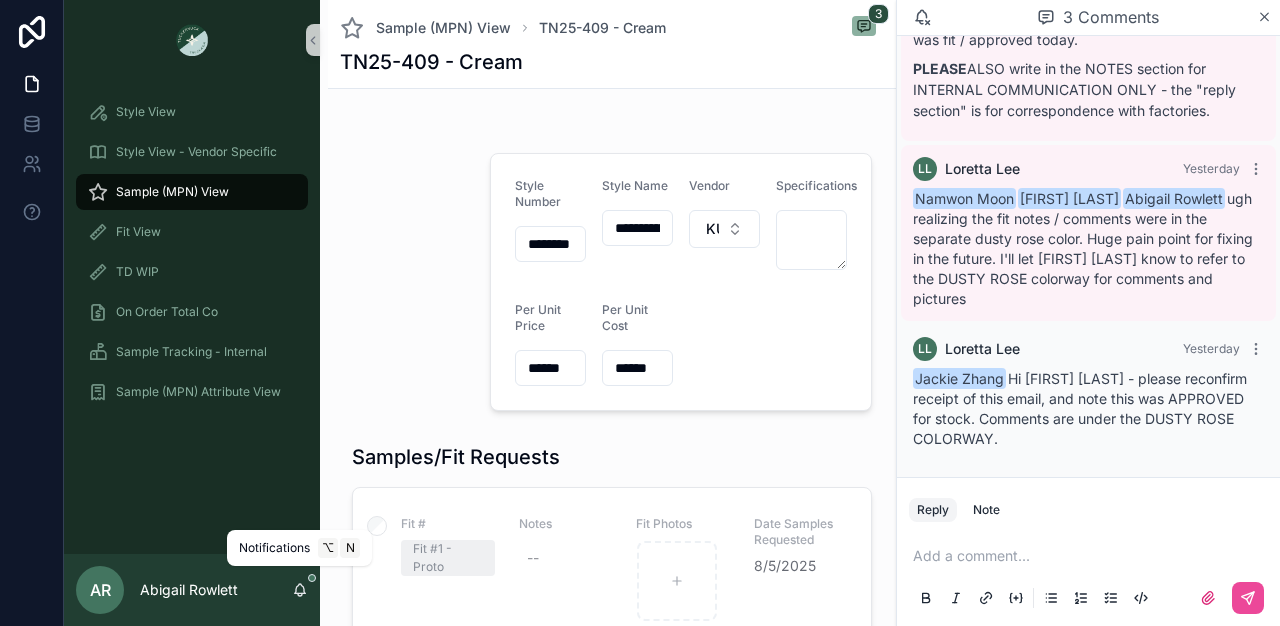 click 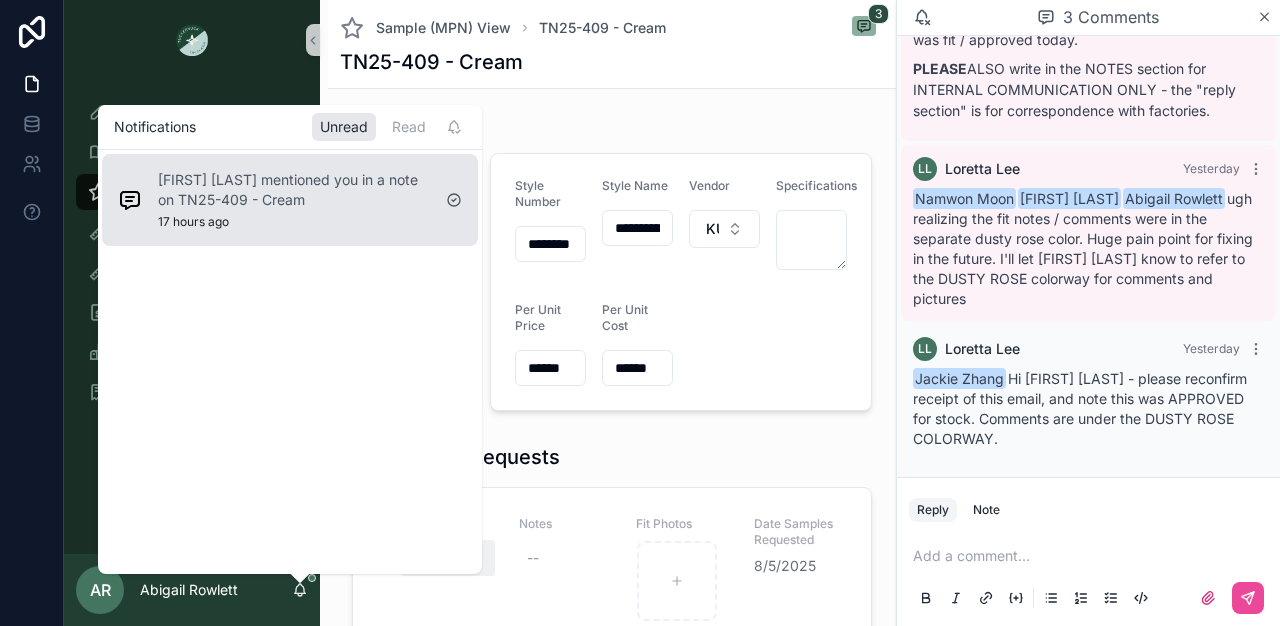 click on "[FIRST] [LAST] mentioned you in a note on TN25-409 - Cream" at bounding box center [294, 190] 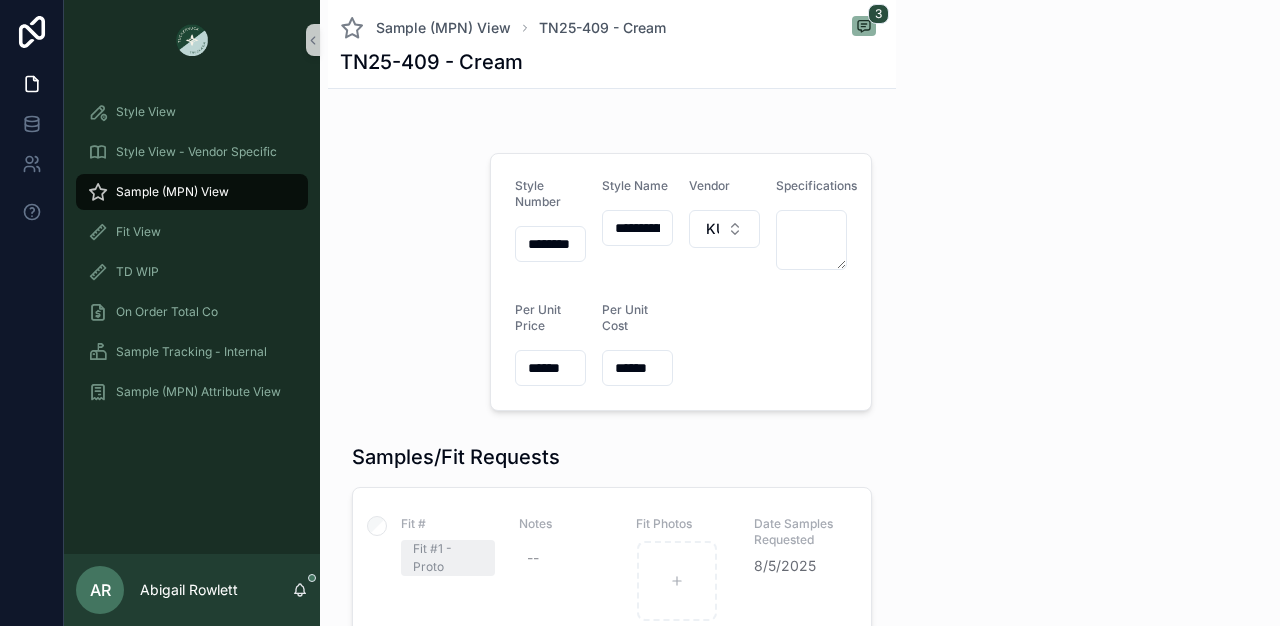 click 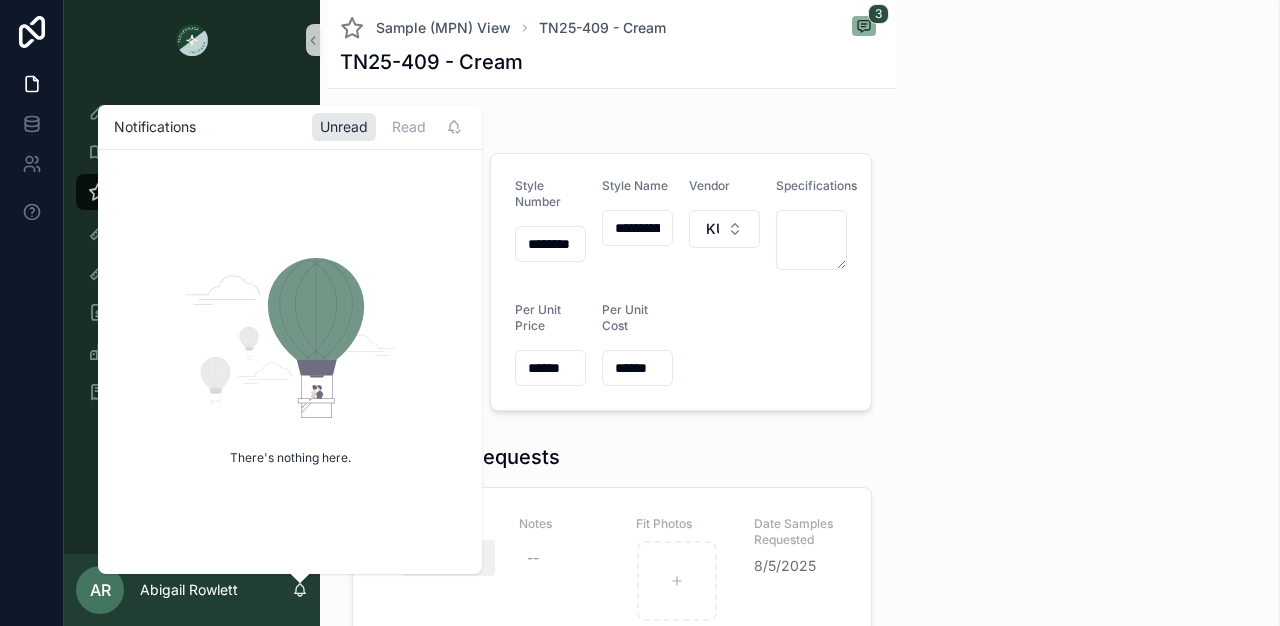 scroll, scrollTop: 188, scrollLeft: 0, axis: vertical 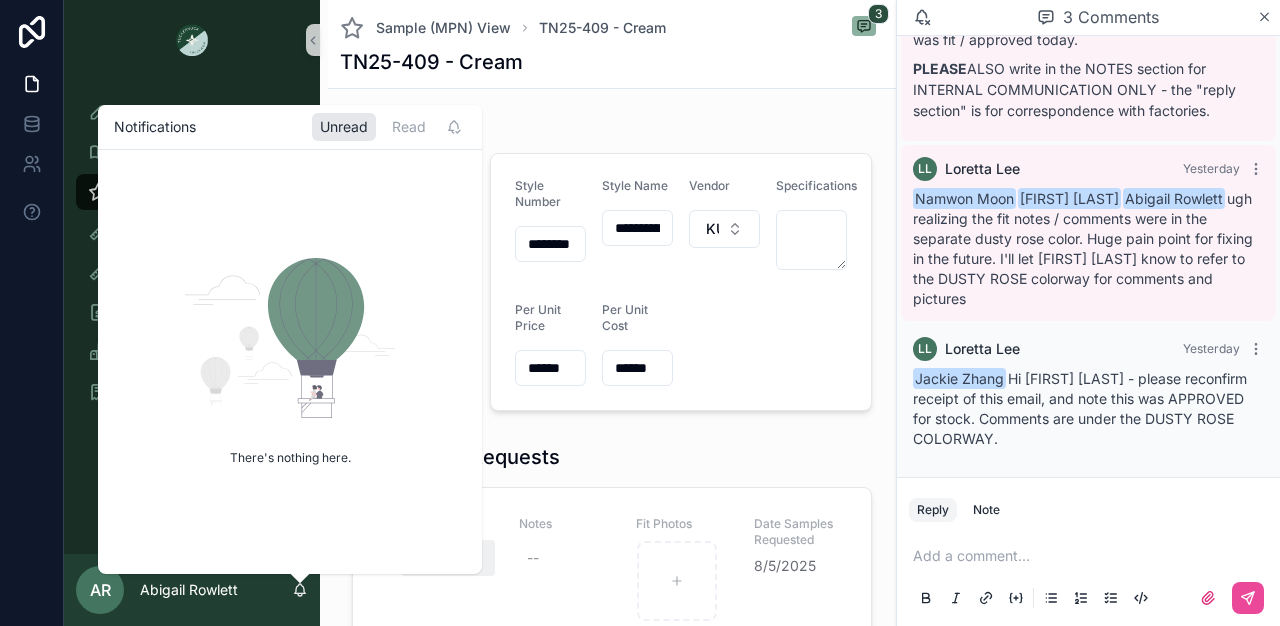 click 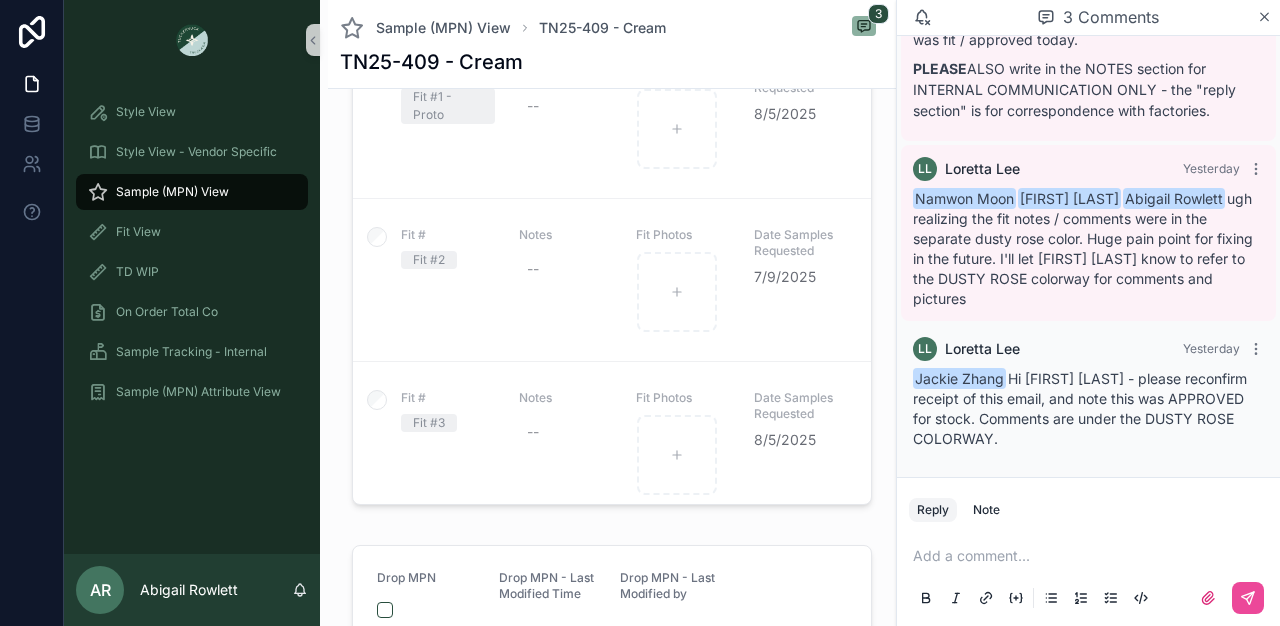 scroll, scrollTop: 455, scrollLeft: 0, axis: vertical 